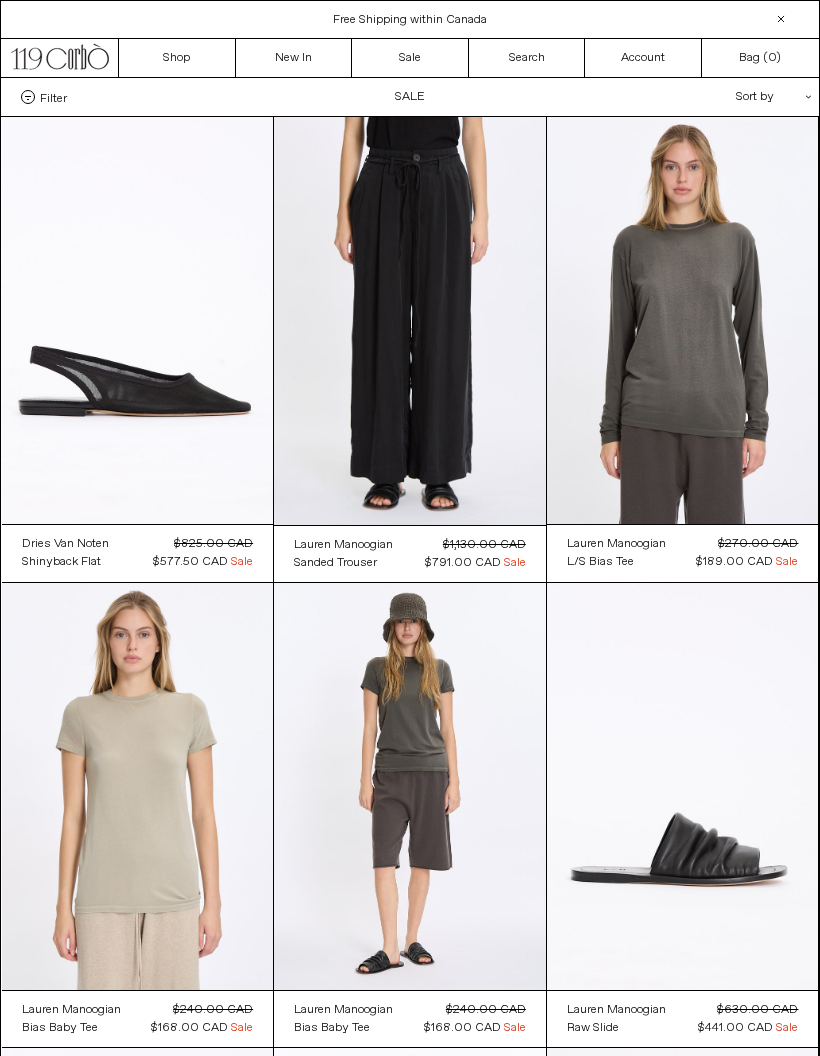 scroll, scrollTop: 0, scrollLeft: 0, axis: both 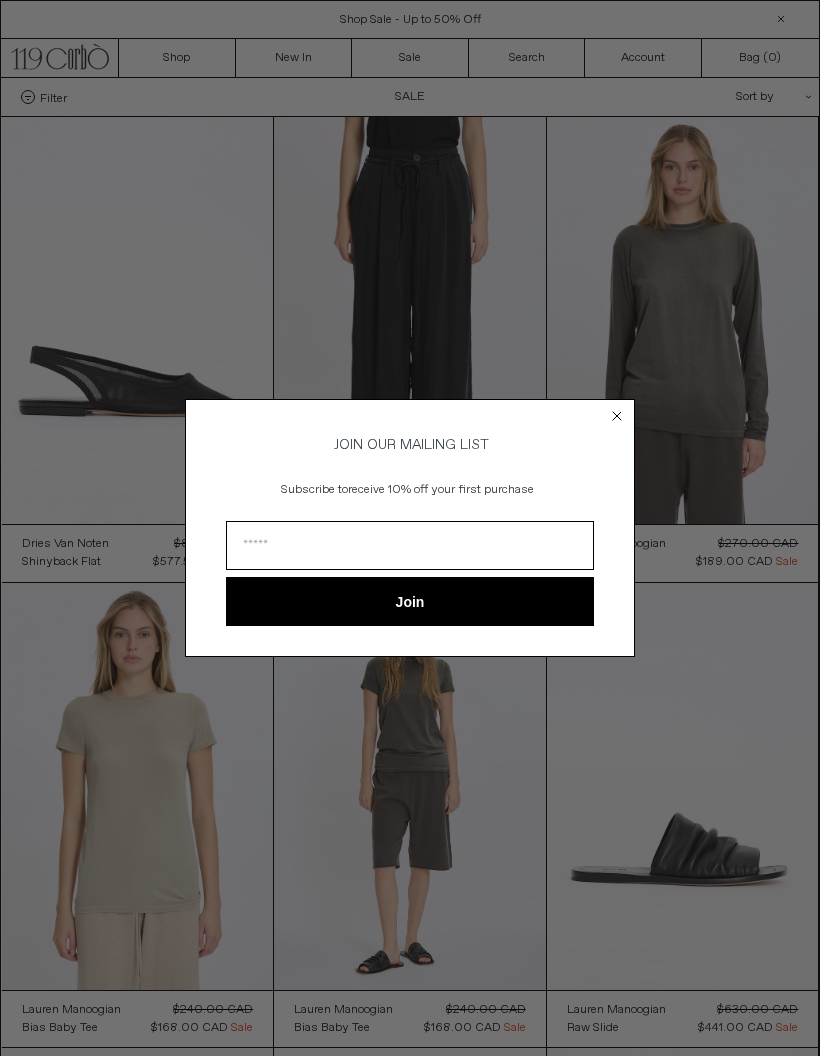click on "JOIN OUR MAILING LIST Subscribe to  receive 10% off your first purchase Join ******" at bounding box center [410, 528] 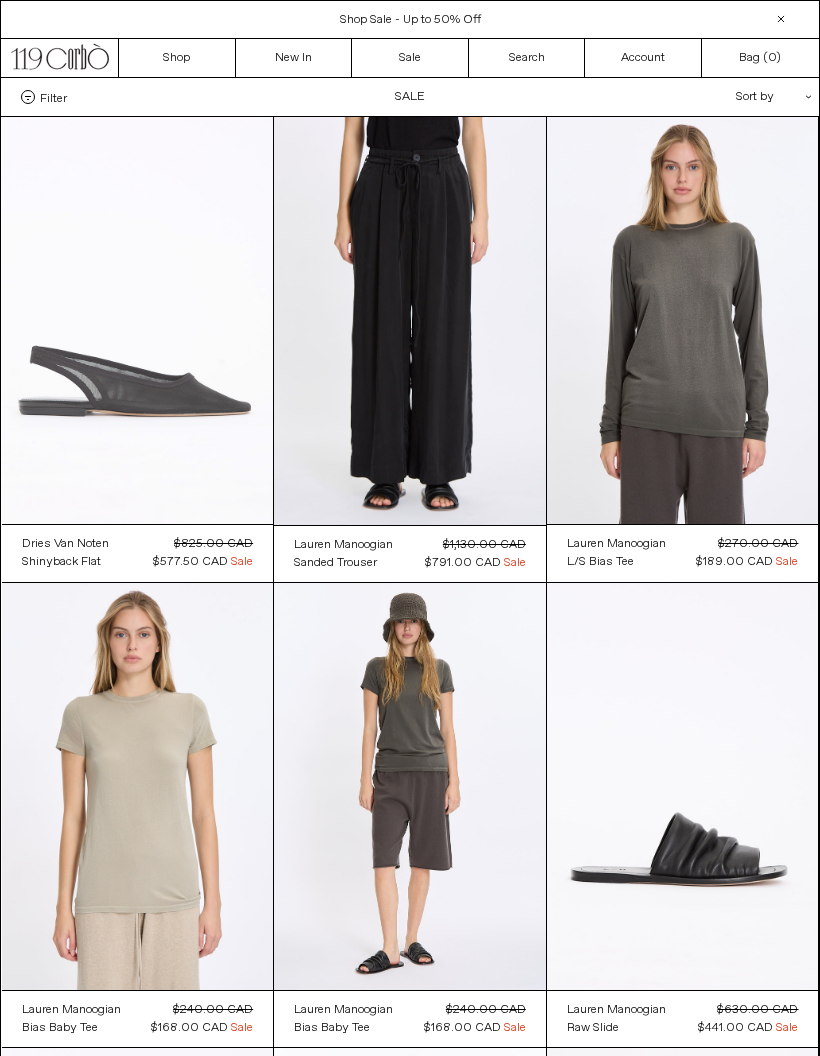click at bounding box center [138, 320] 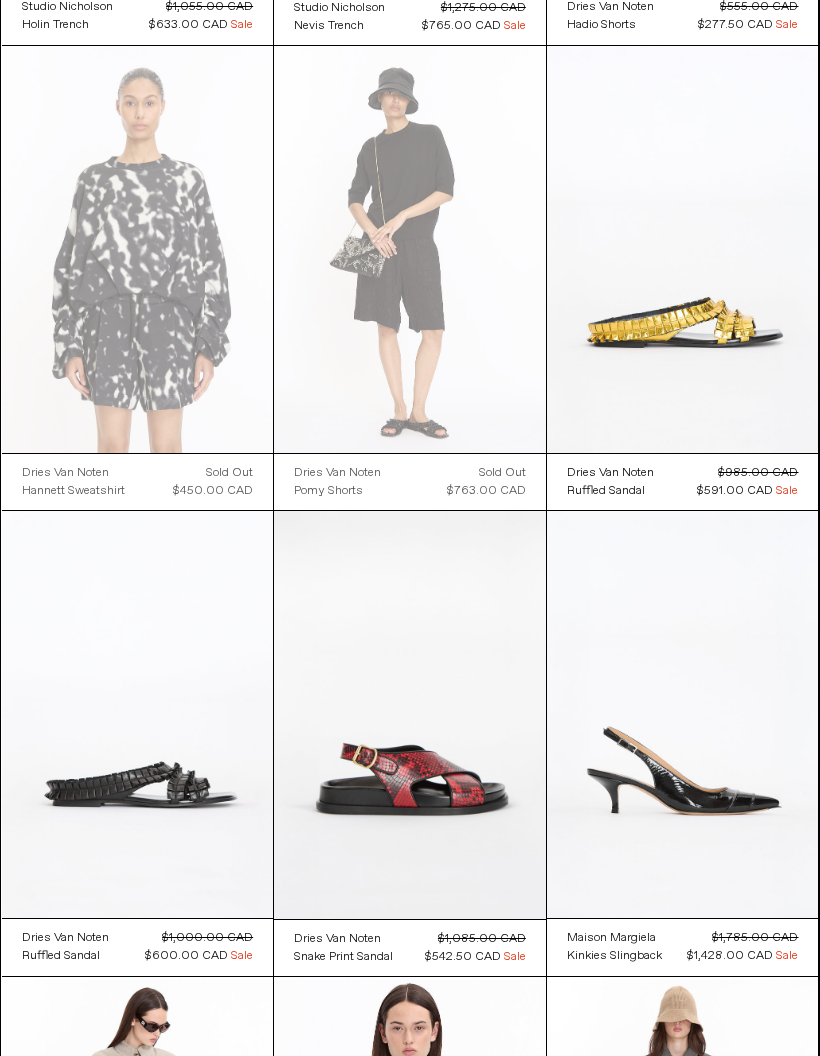 scroll, scrollTop: 3365, scrollLeft: 0, axis: vertical 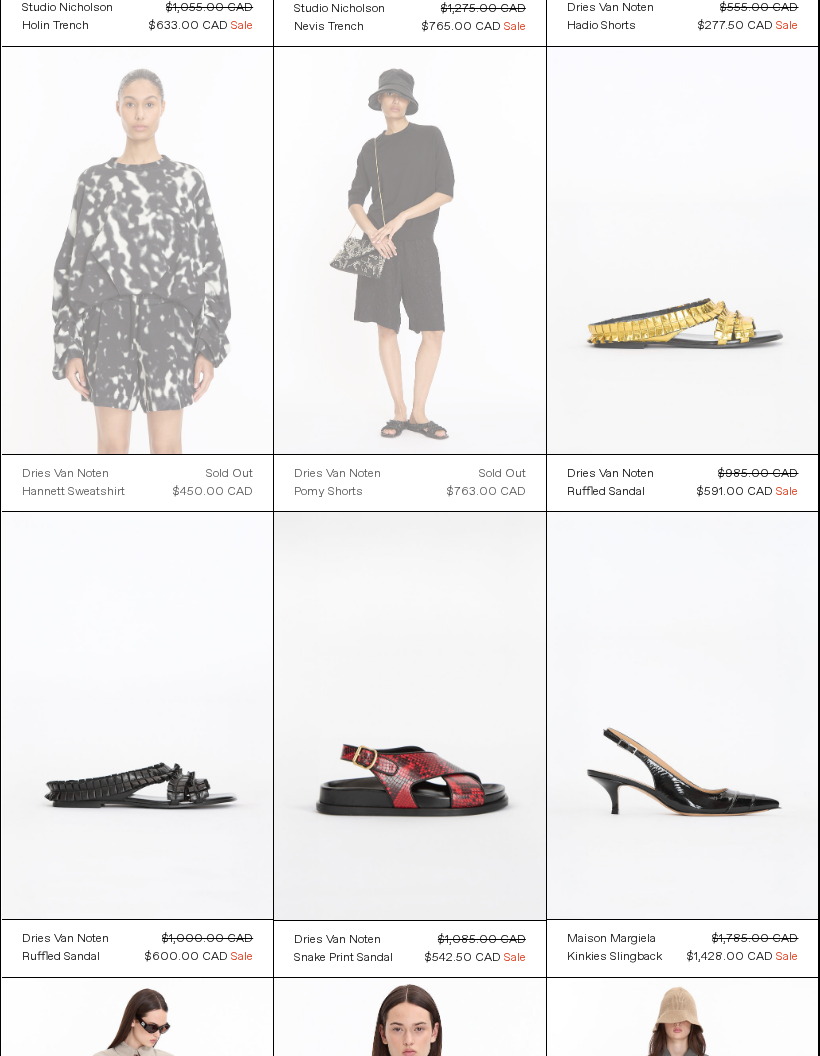 click at bounding box center [683, 250] 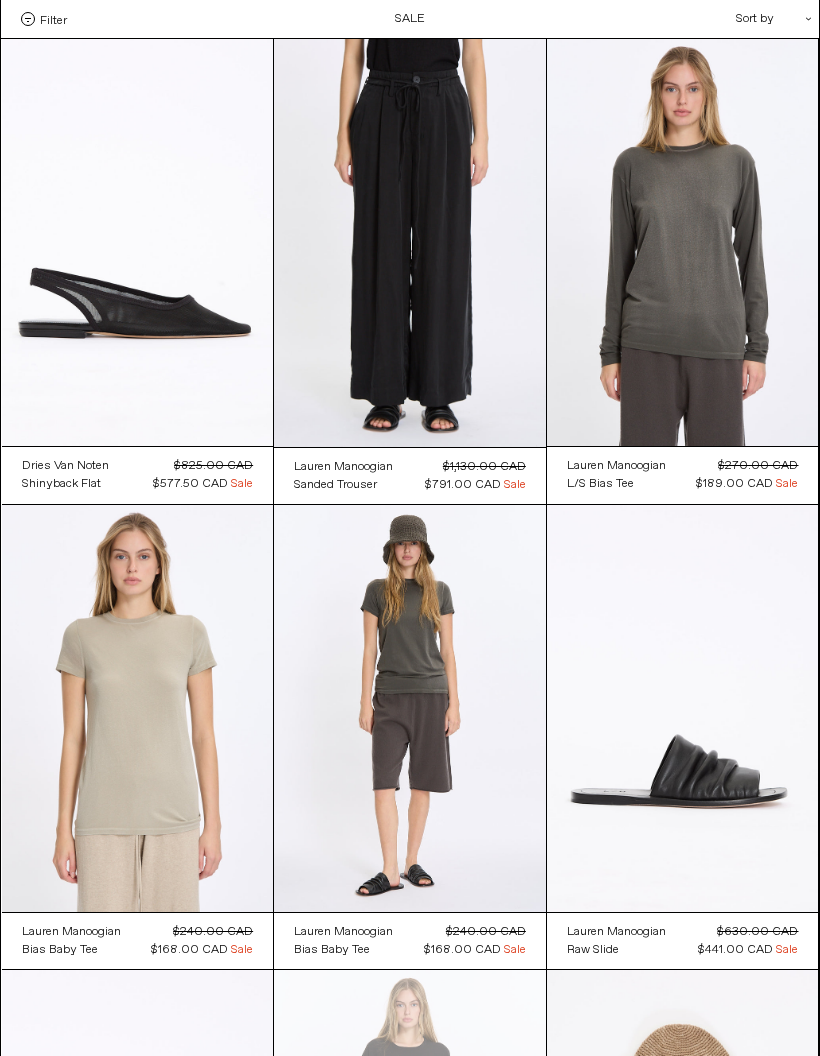 scroll, scrollTop: 3445, scrollLeft: 0, axis: vertical 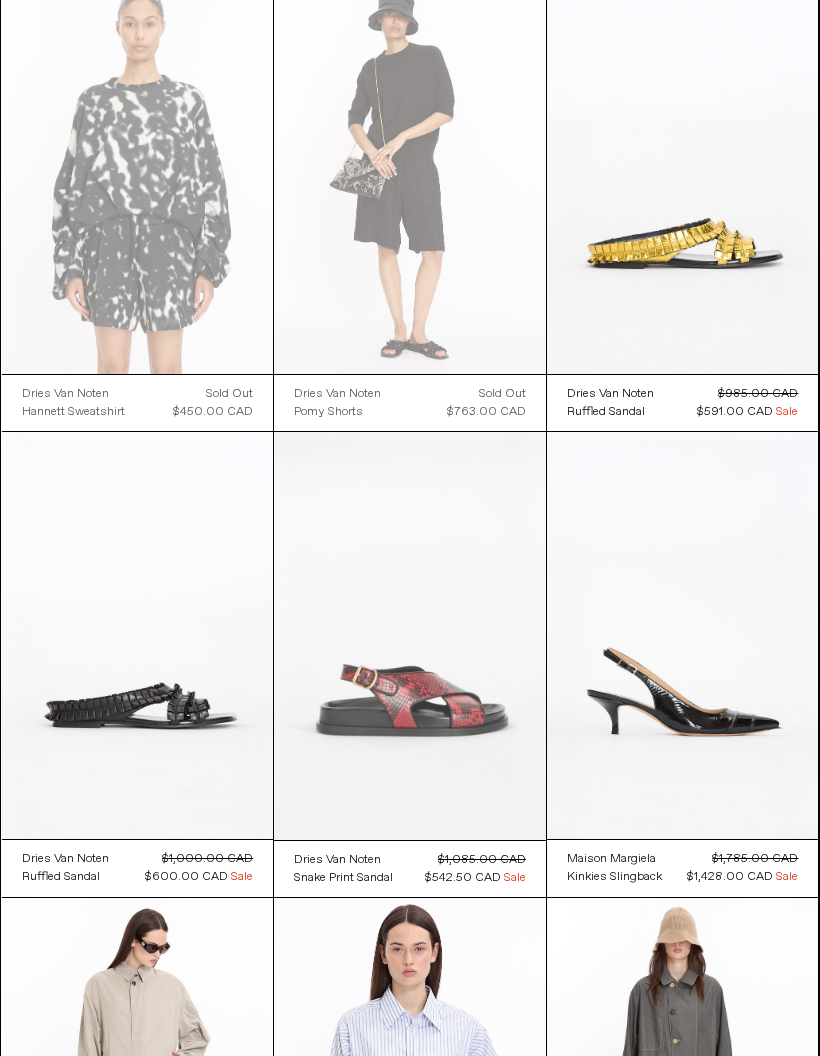 click at bounding box center (410, 636) 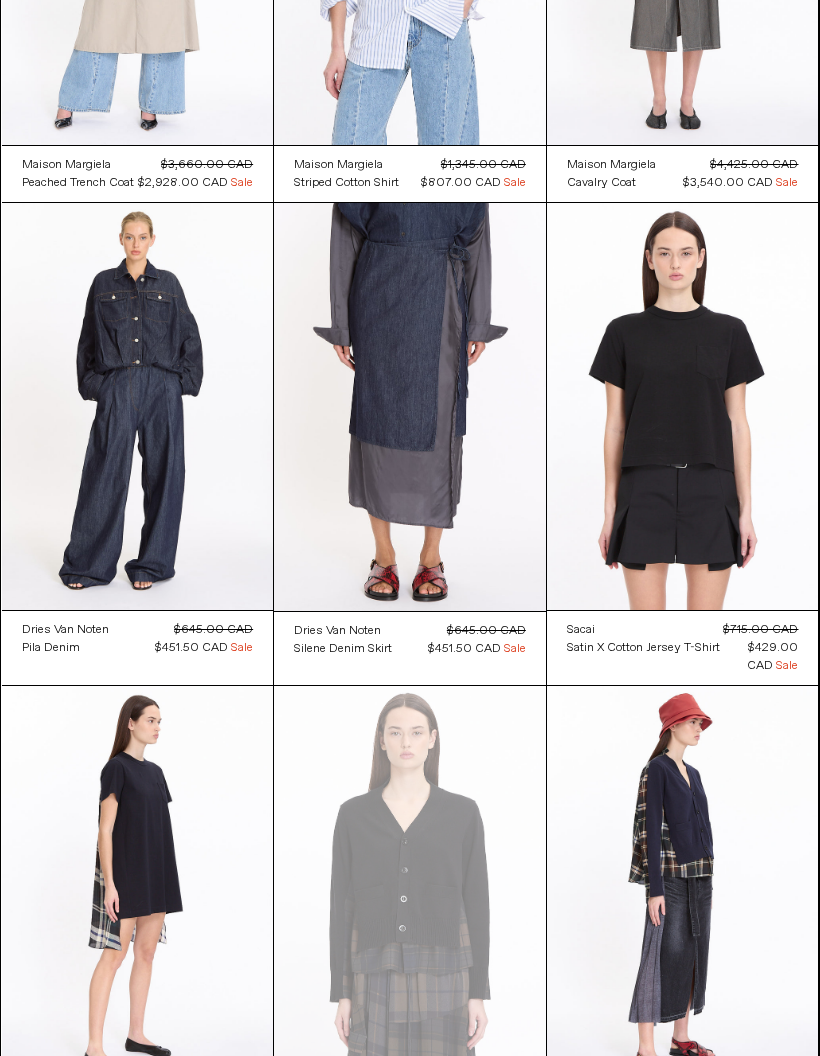 scroll, scrollTop: 4604, scrollLeft: 0, axis: vertical 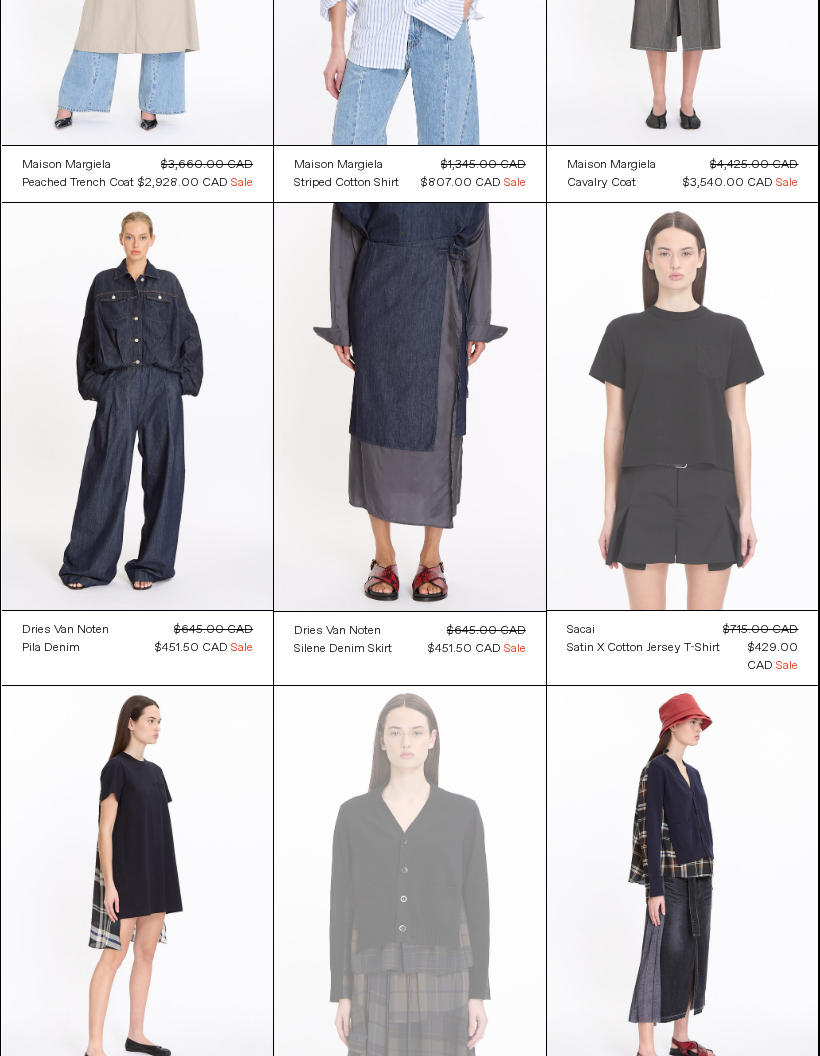click at bounding box center [683, 407] 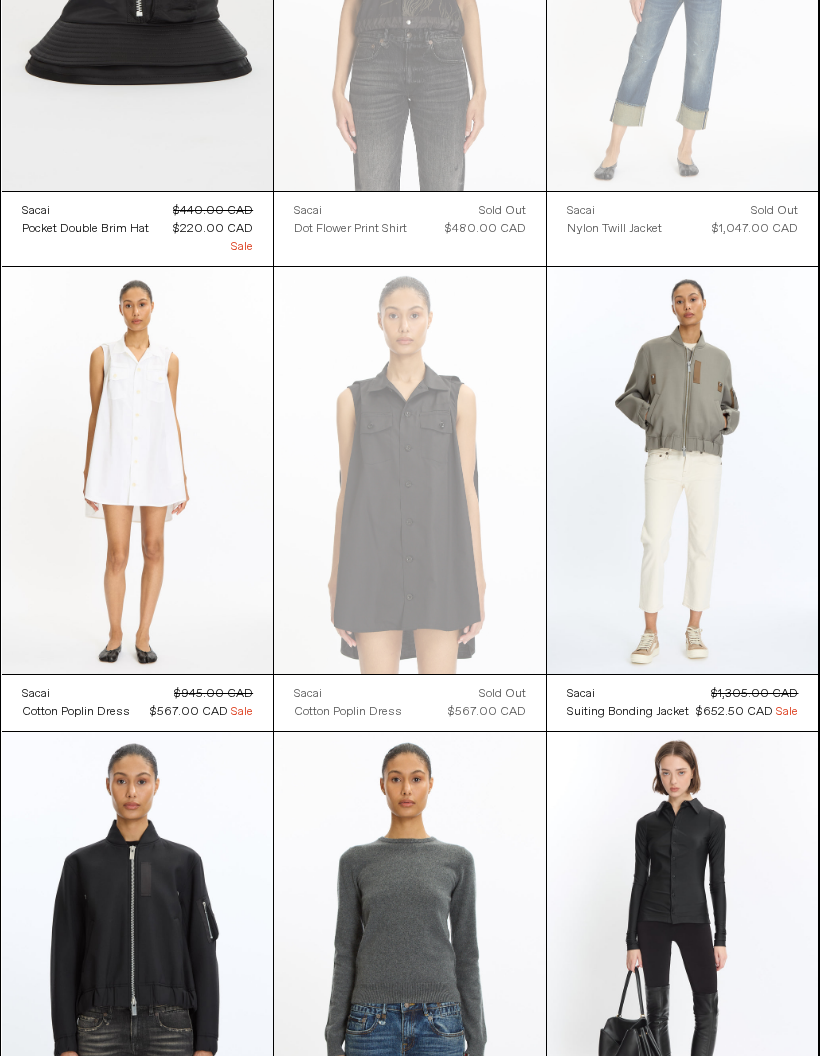 scroll, scrollTop: 14960, scrollLeft: 0, axis: vertical 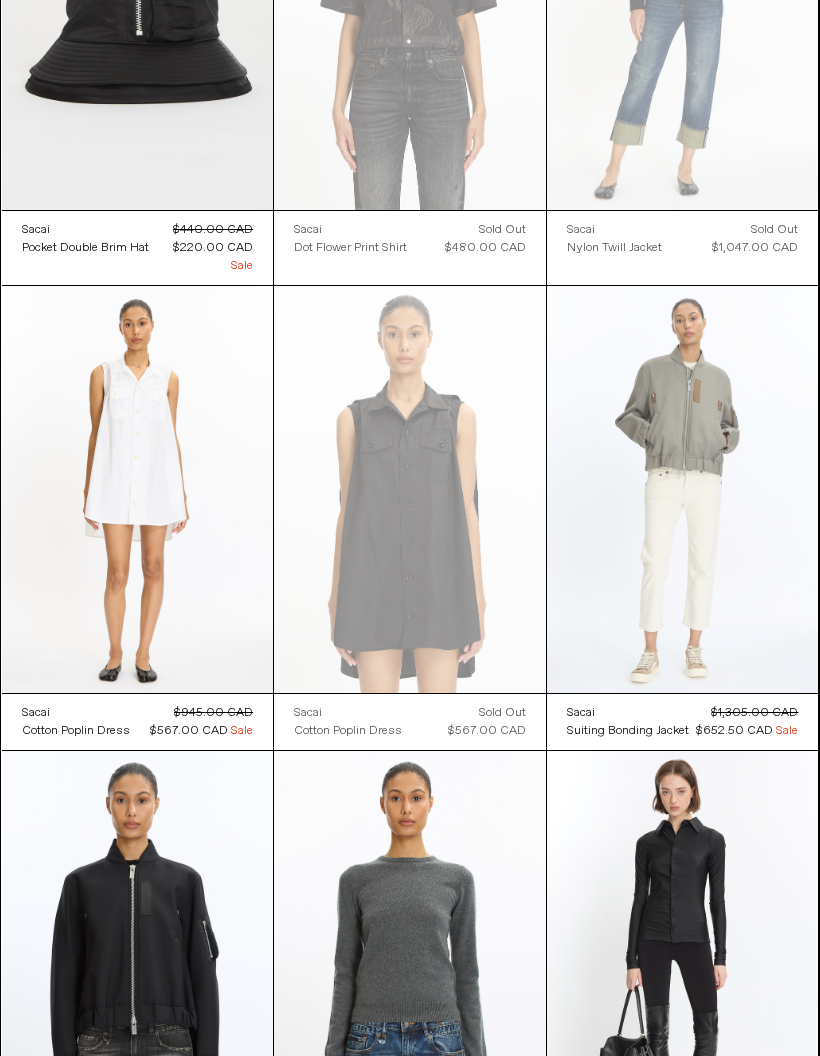click at bounding box center (683, 490) 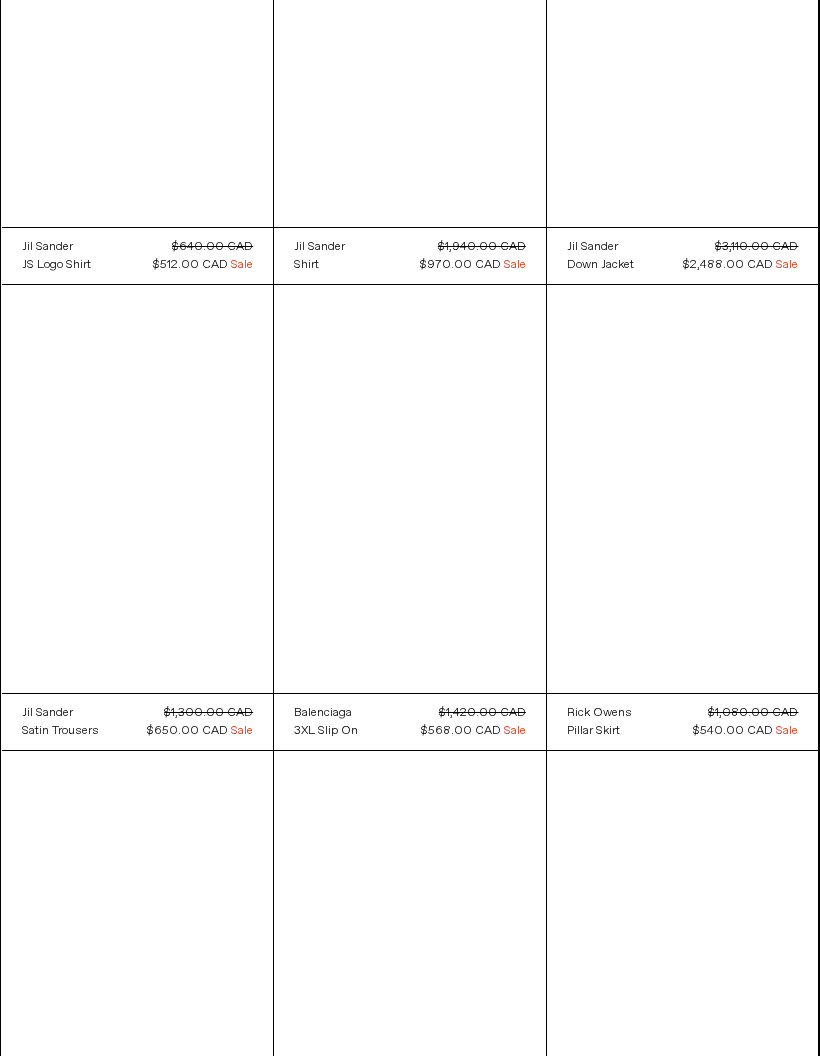 scroll, scrollTop: 16358, scrollLeft: 0, axis: vertical 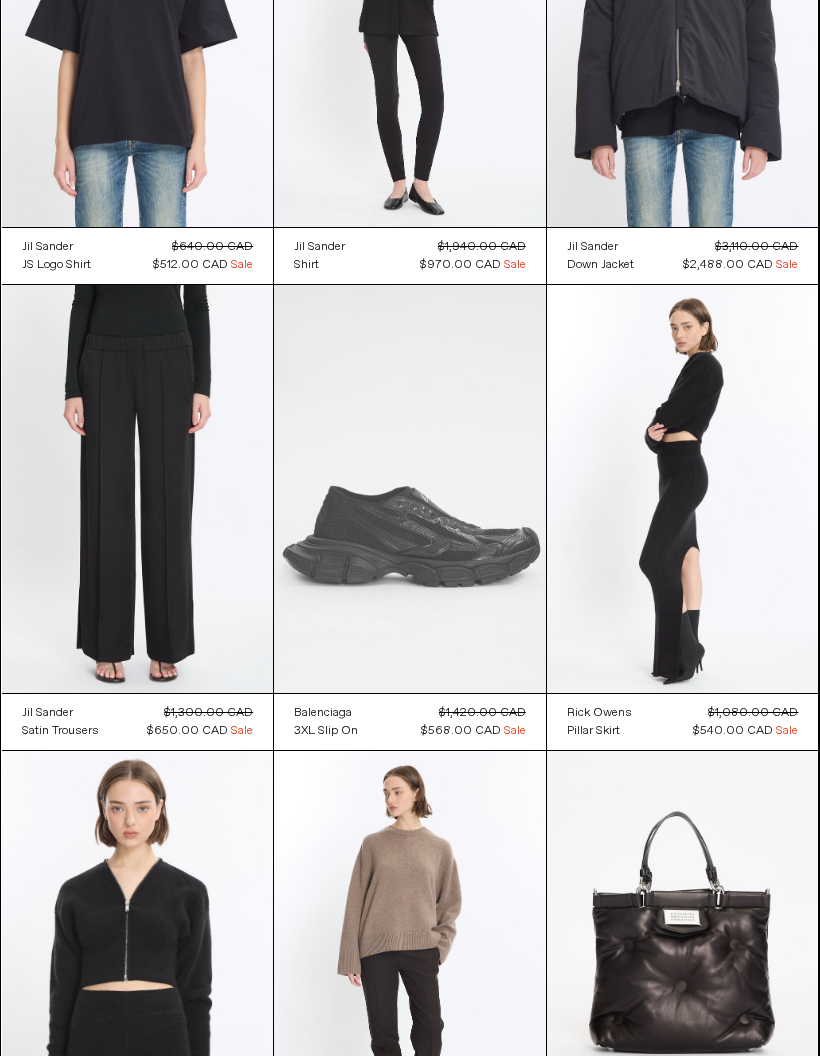 click at bounding box center [410, 489] 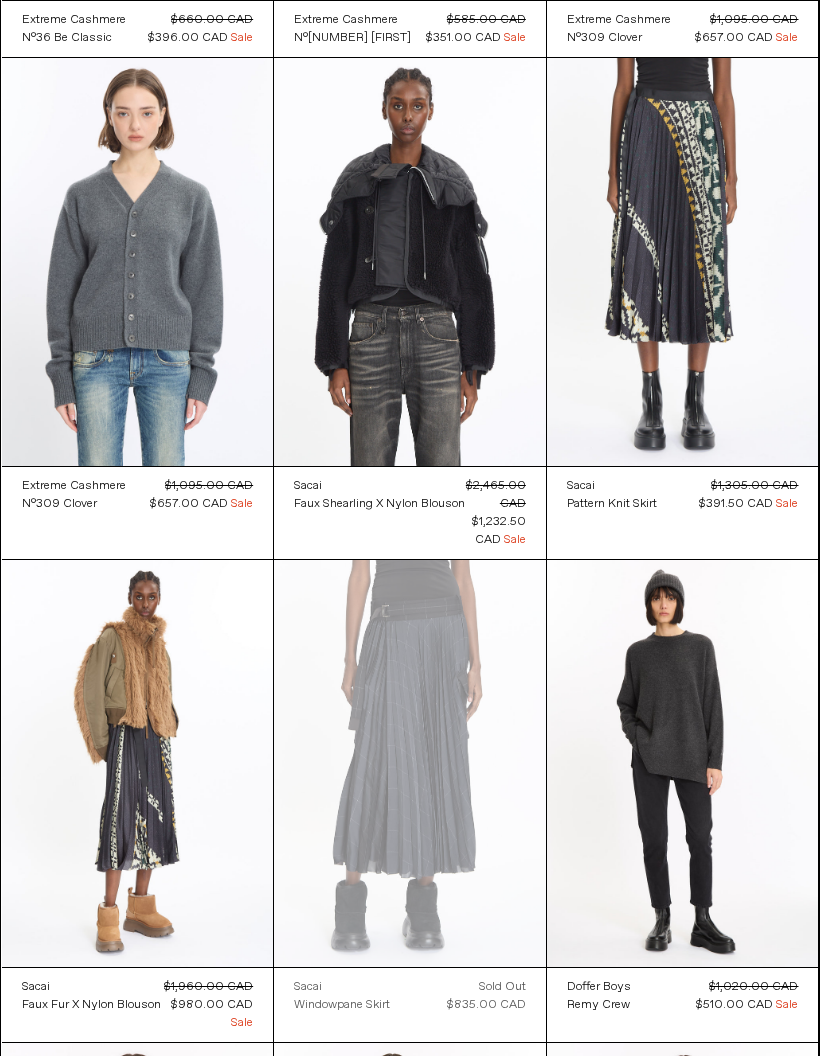 scroll, scrollTop: 20380, scrollLeft: 0, axis: vertical 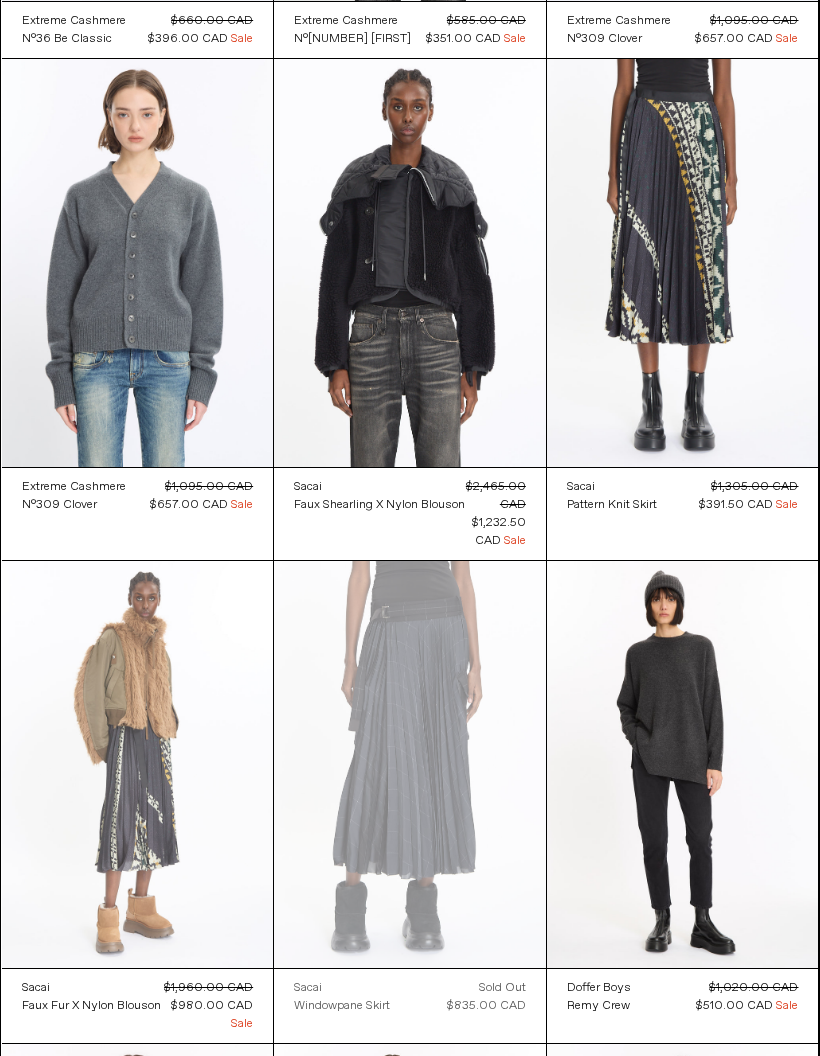 click at bounding box center (138, 764) 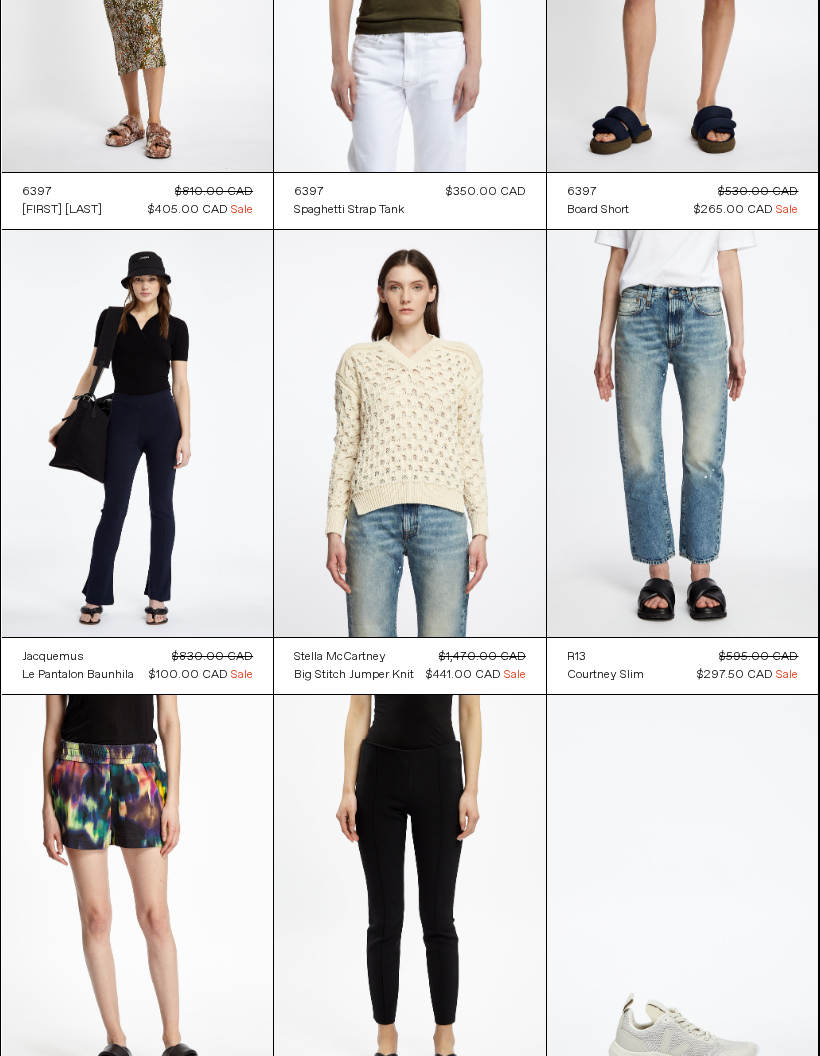 scroll, scrollTop: 44300, scrollLeft: 0, axis: vertical 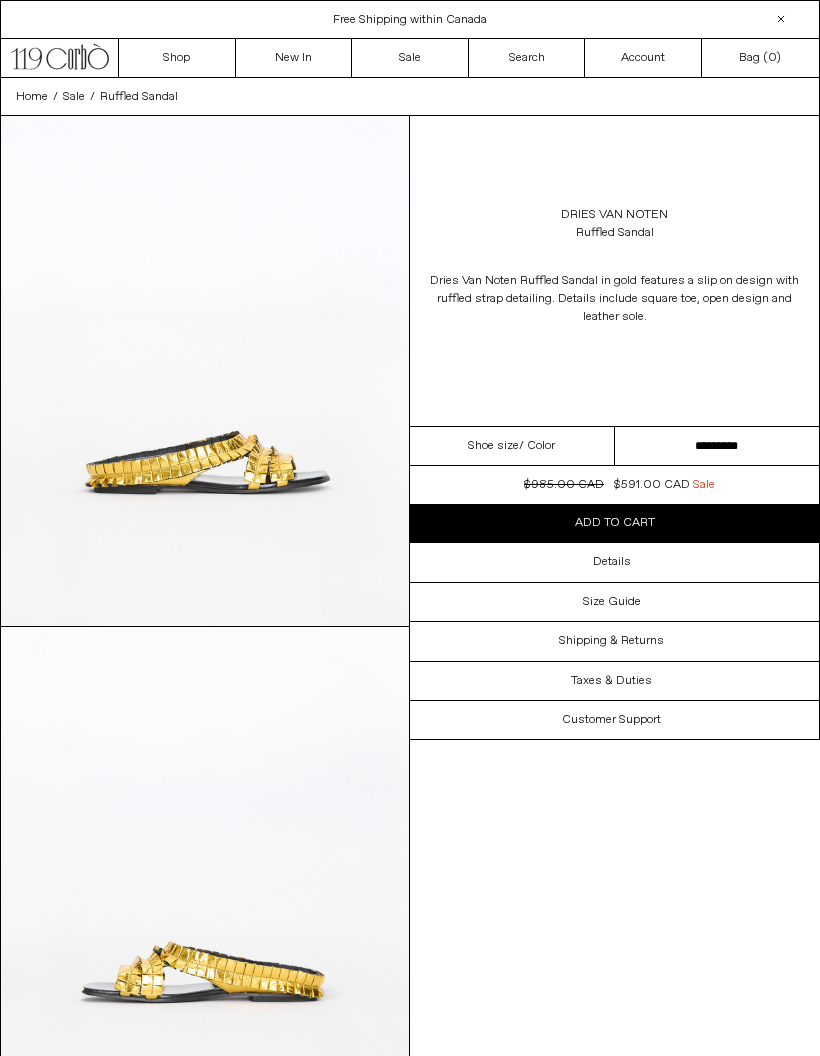 click on "**********" at bounding box center [717, 446] 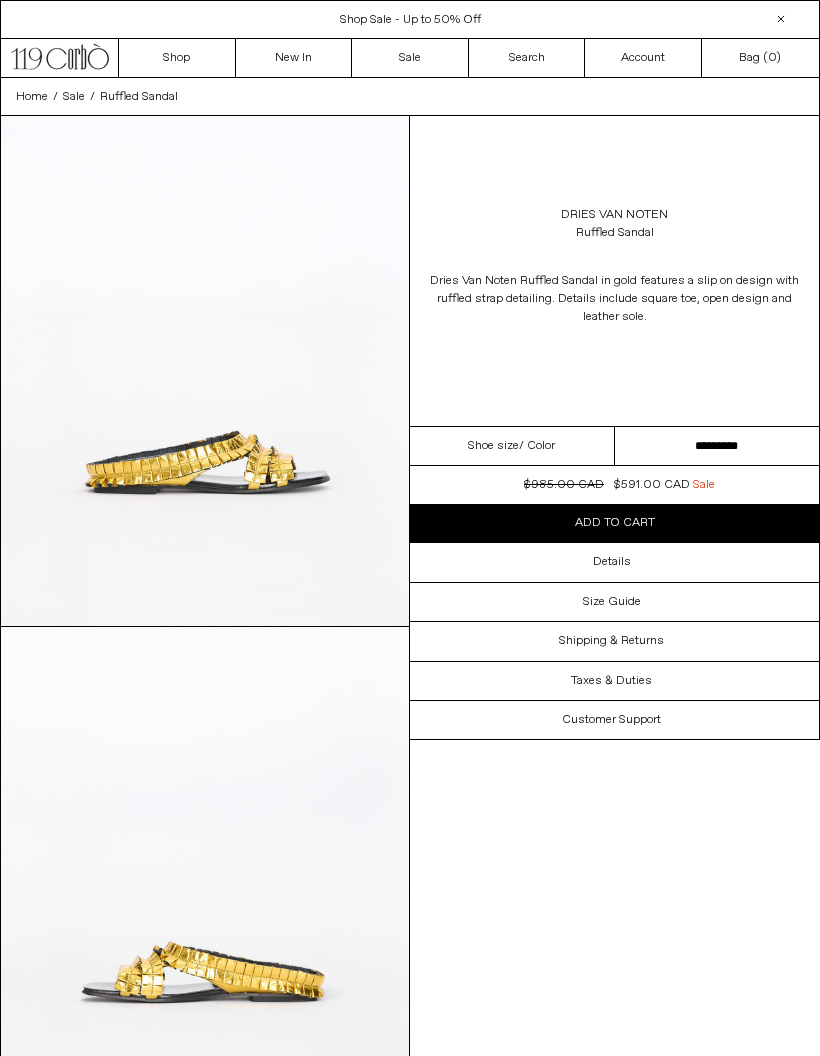 select on "**********" 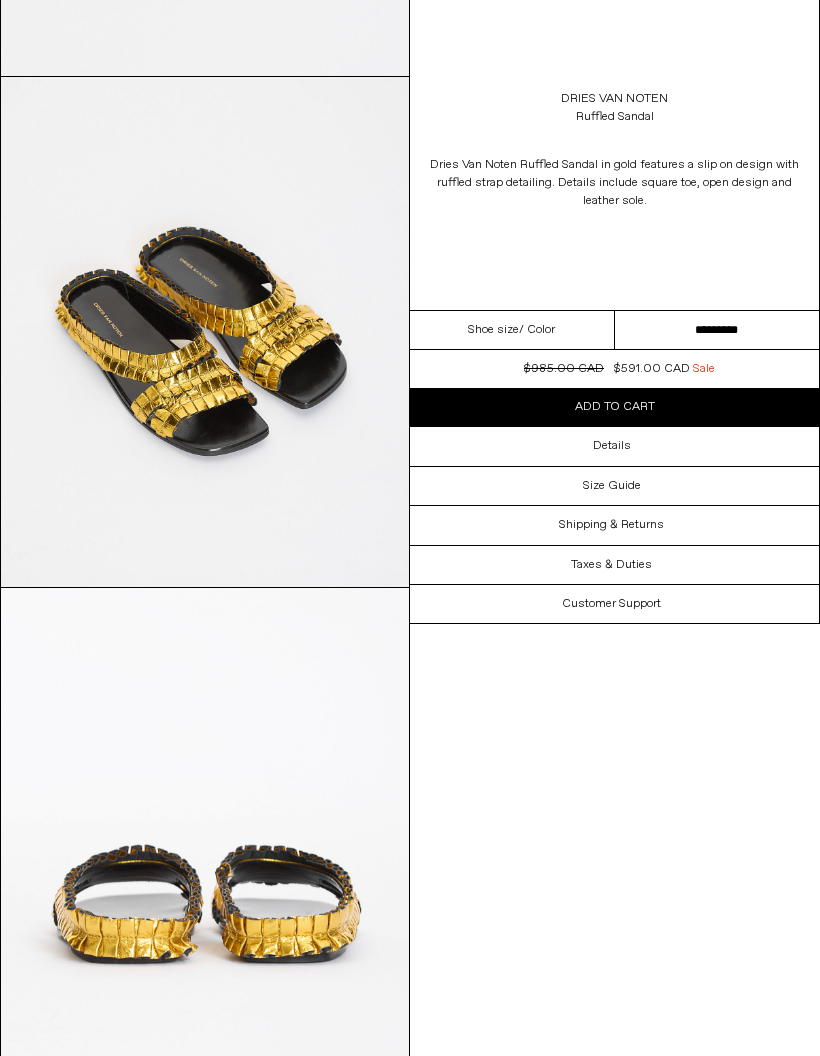 scroll, scrollTop: 1481, scrollLeft: 0, axis: vertical 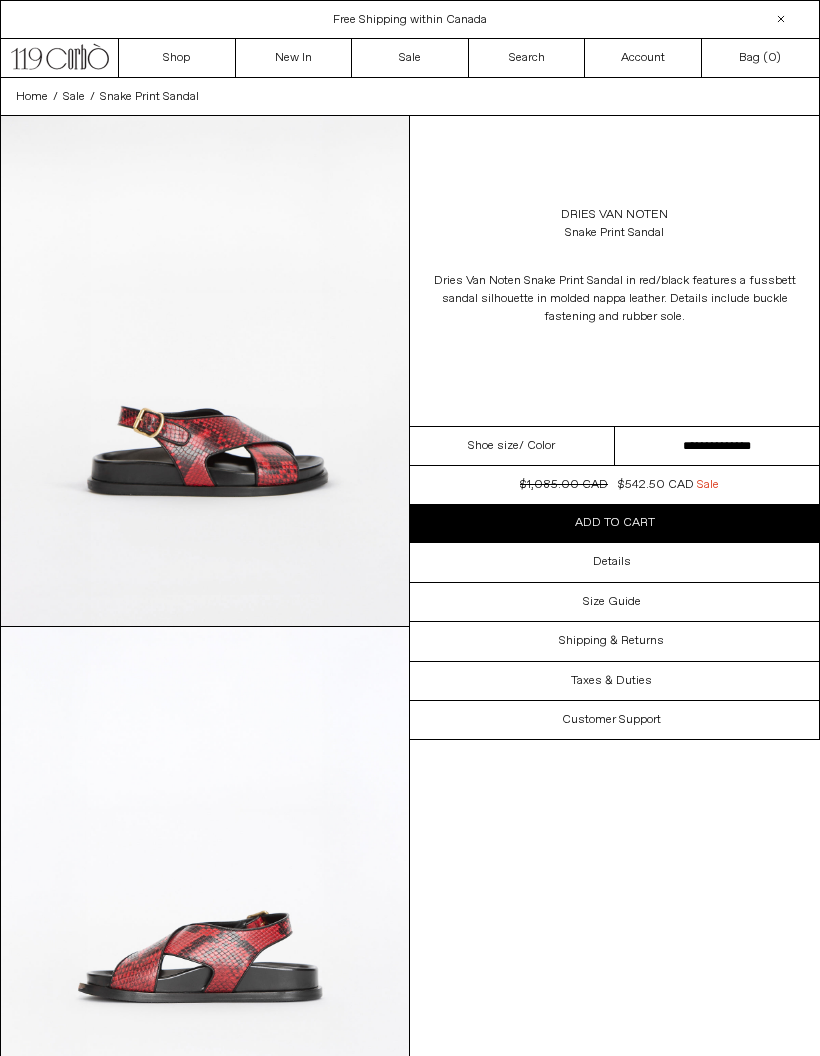 click on "**********" at bounding box center (717, 446) 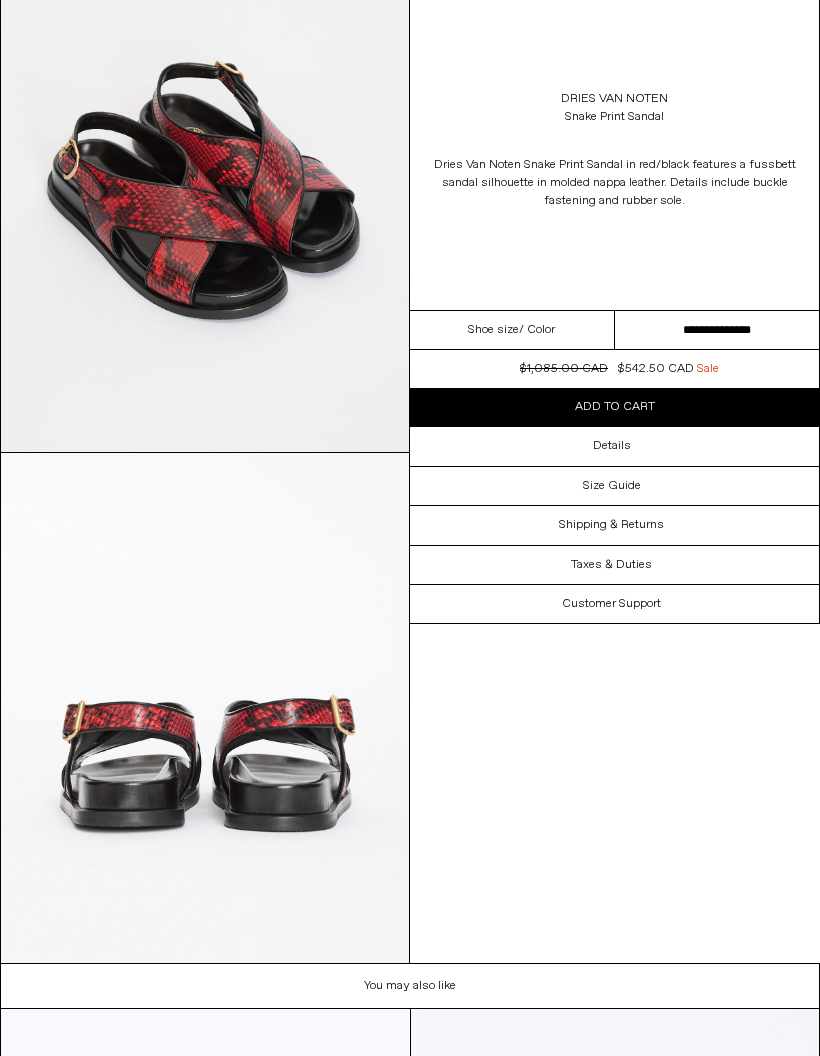 scroll, scrollTop: 1707, scrollLeft: 0, axis: vertical 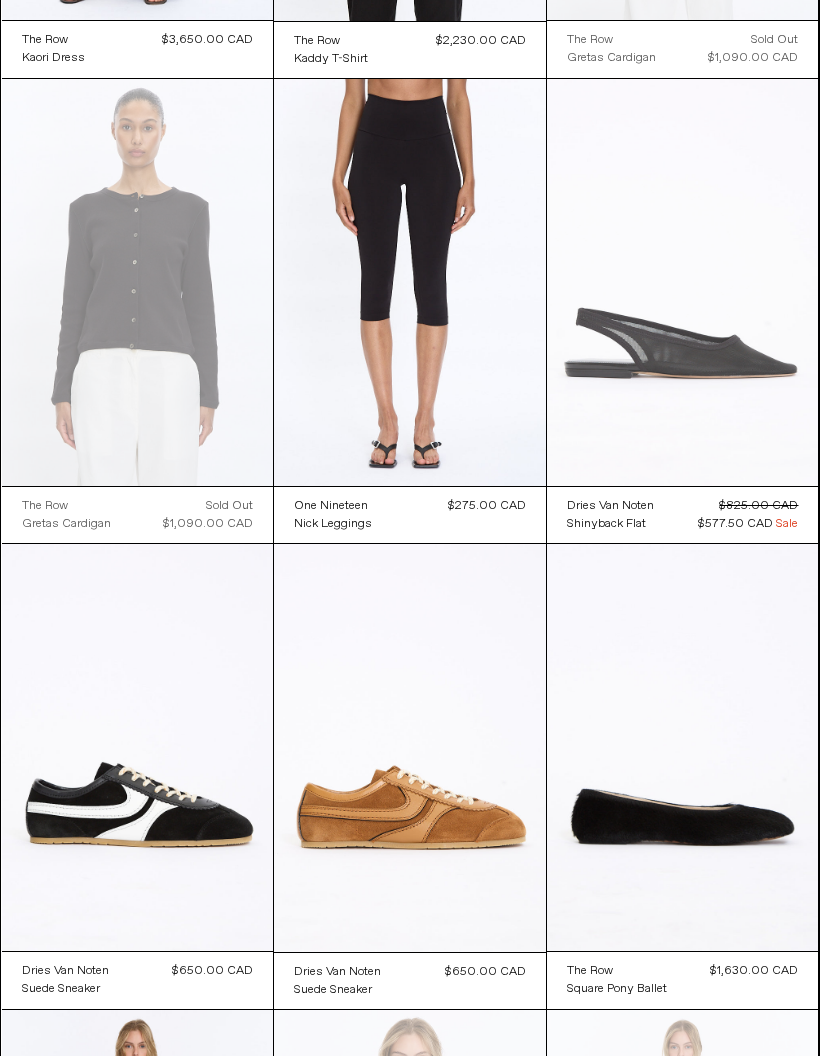 click at bounding box center [683, 282] 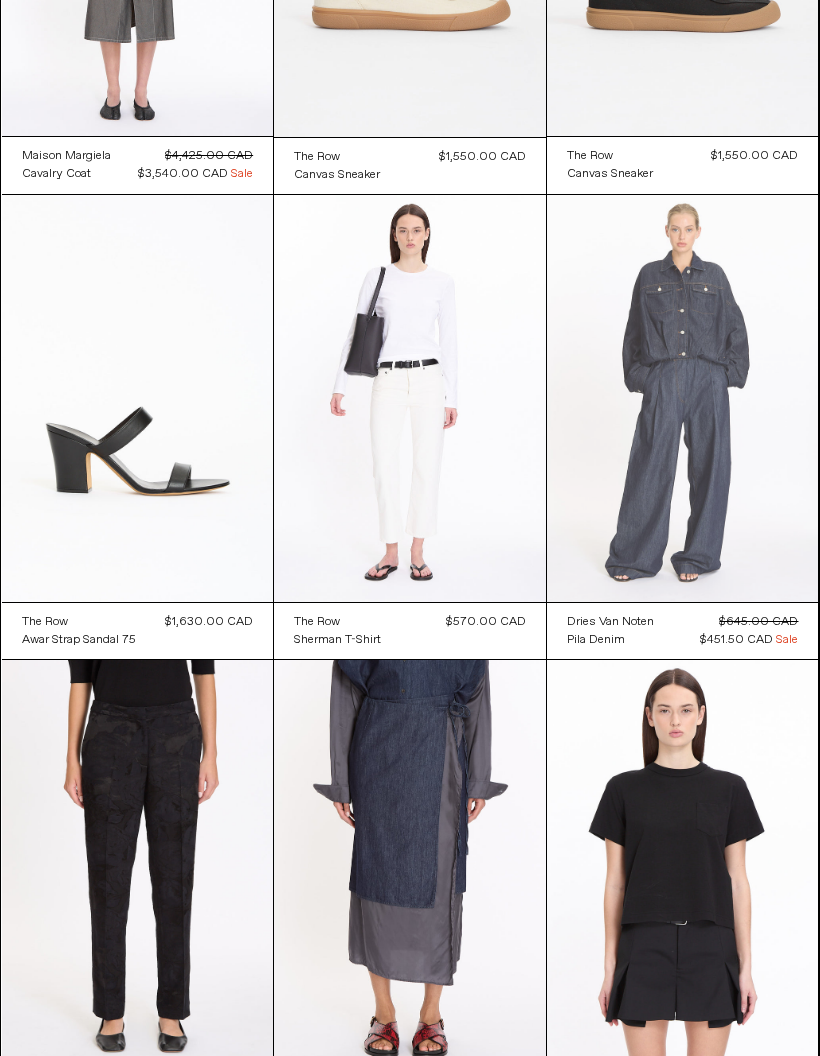 scroll, scrollTop: 23717, scrollLeft: 0, axis: vertical 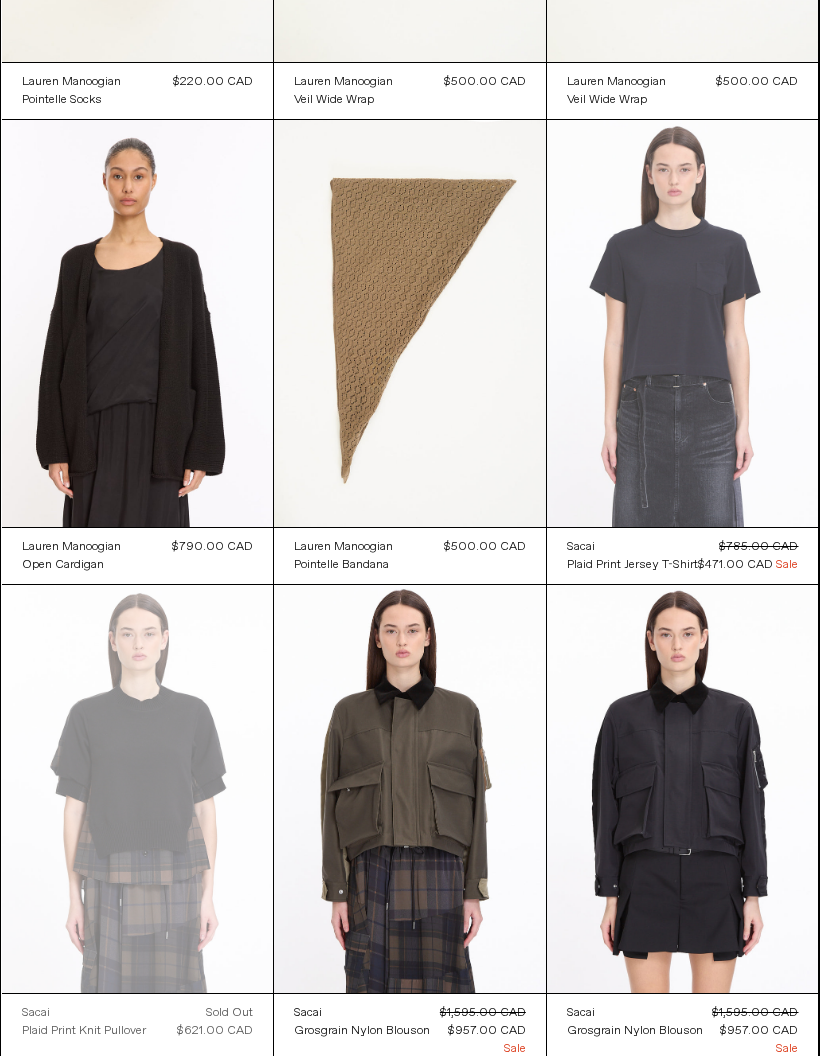 click at bounding box center [683, 323] 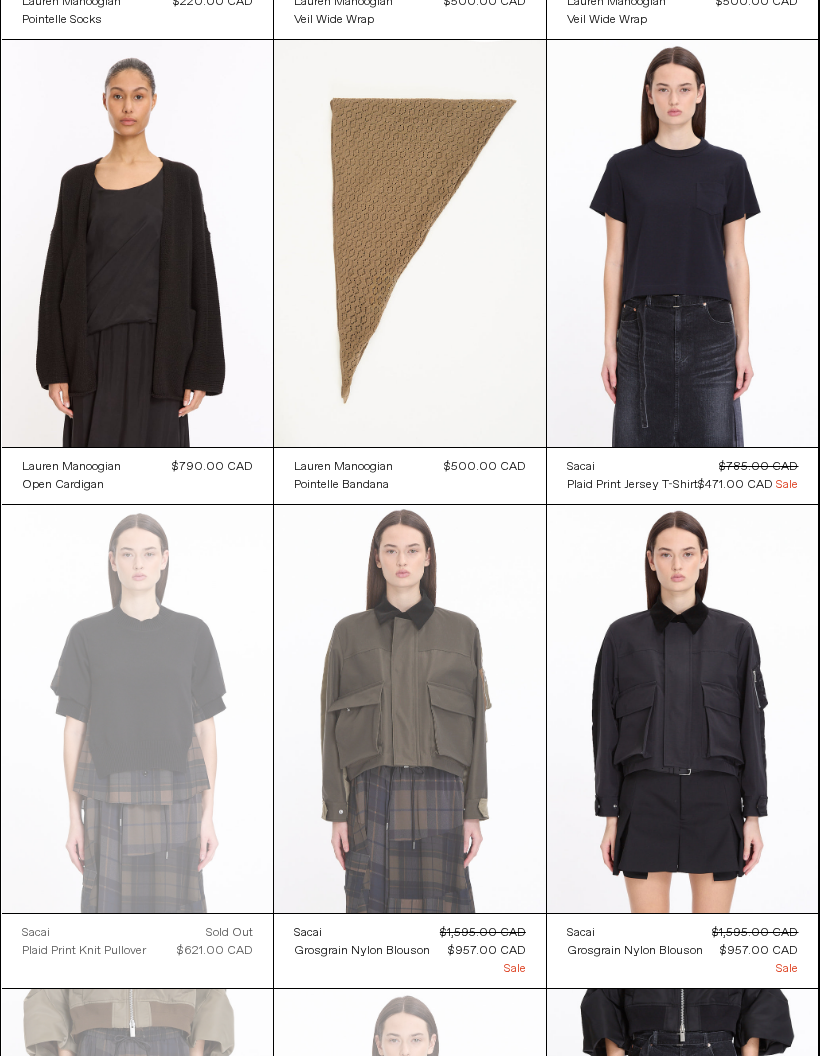 click at bounding box center [410, 709] 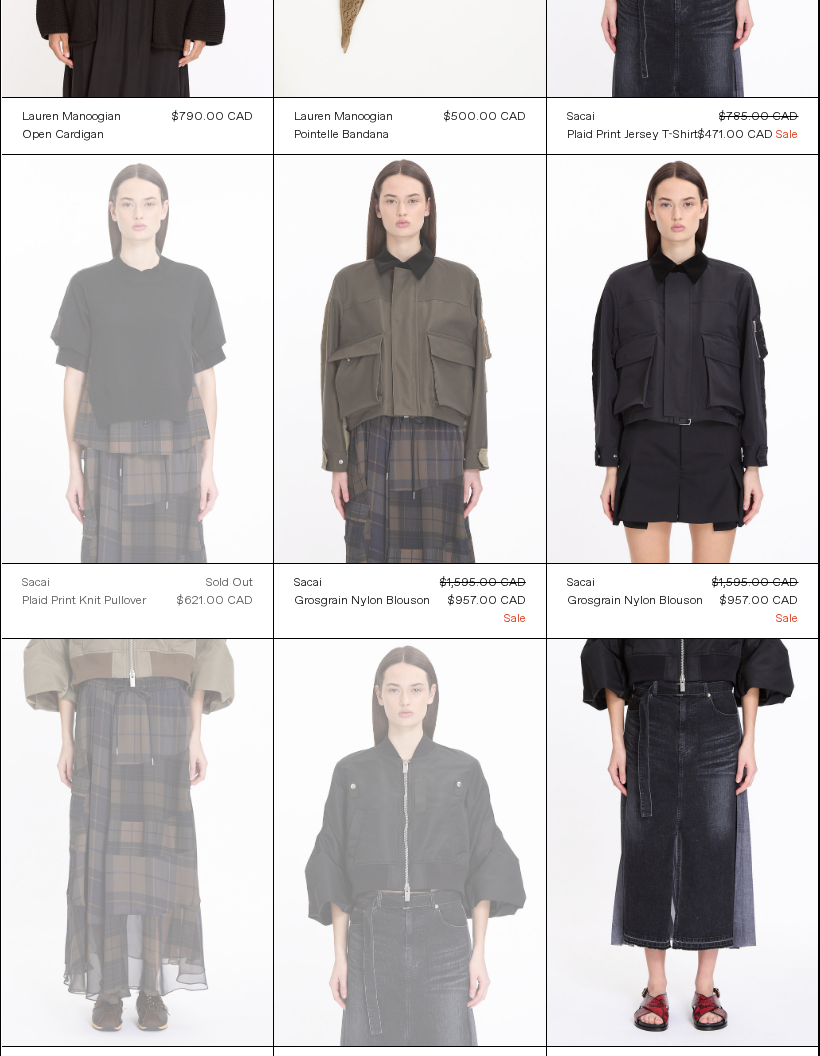 scroll, scrollTop: 27534, scrollLeft: 0, axis: vertical 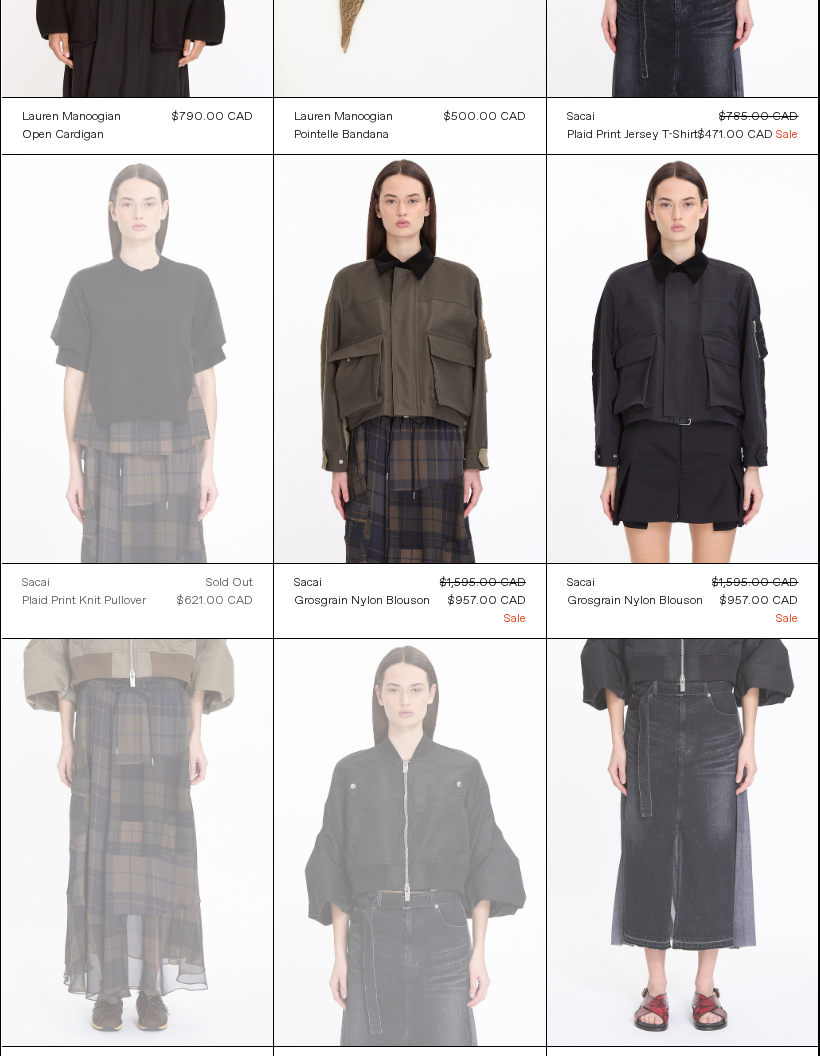 click at bounding box center (683, 842) 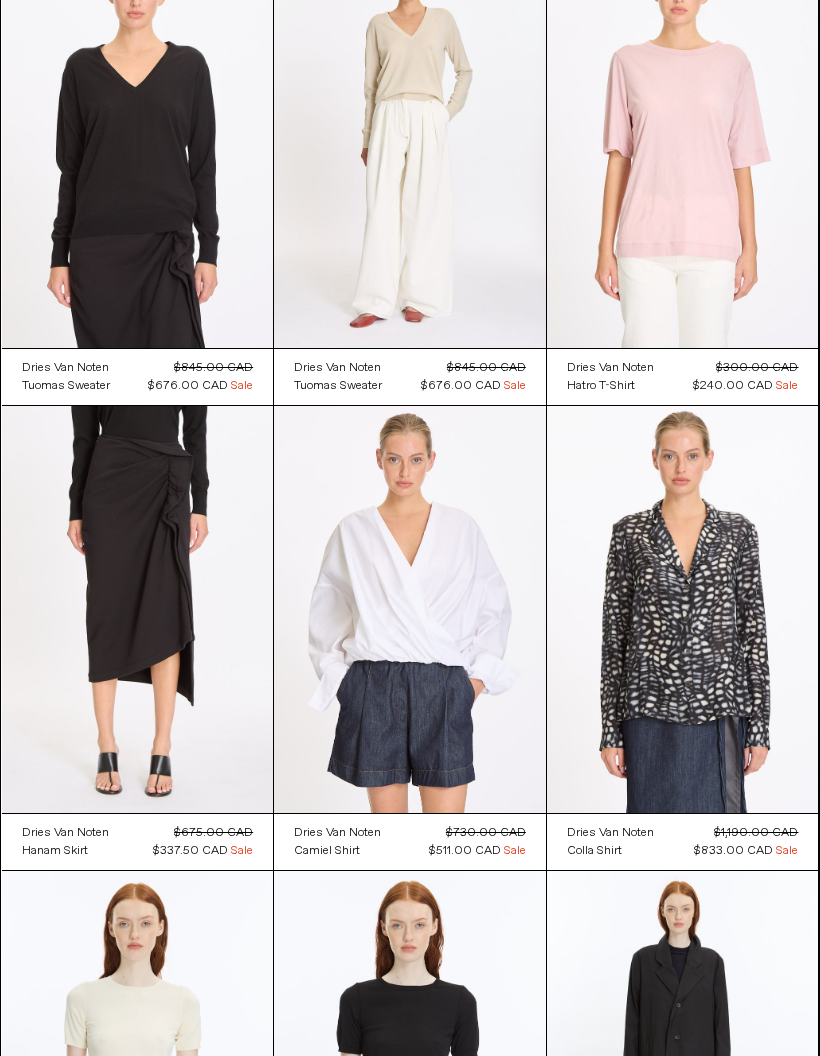 scroll, scrollTop: 35251, scrollLeft: 0, axis: vertical 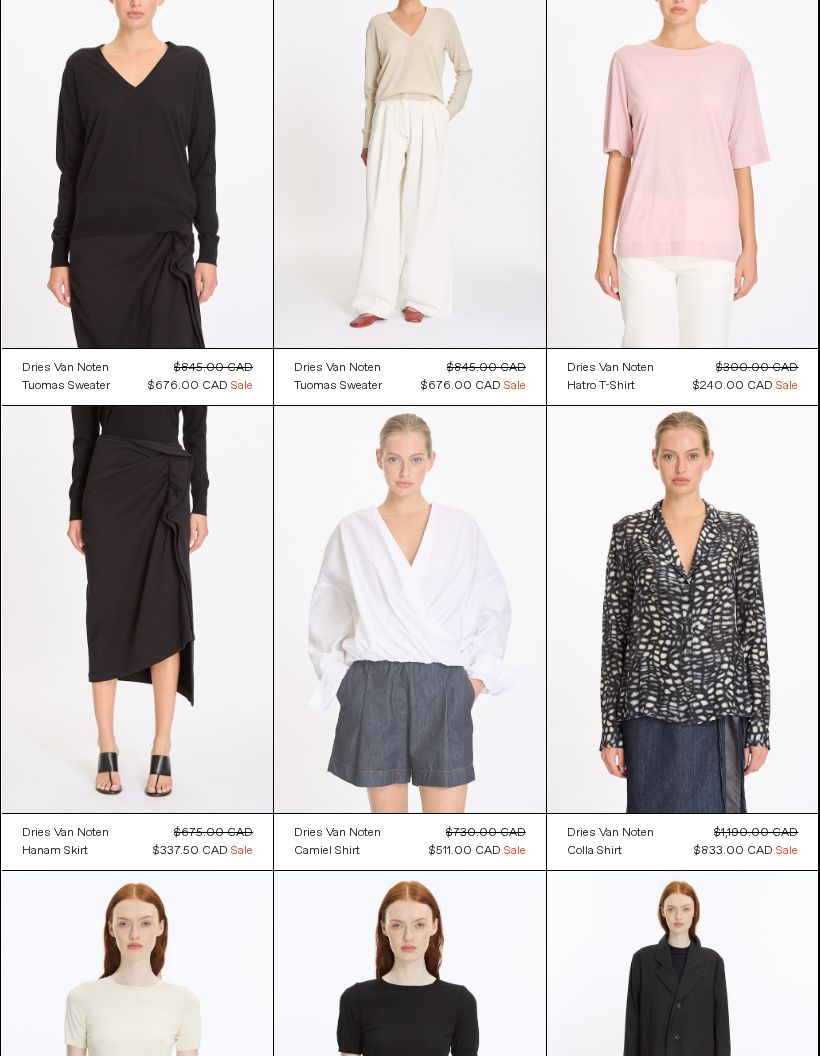 click at bounding box center (410, 610) 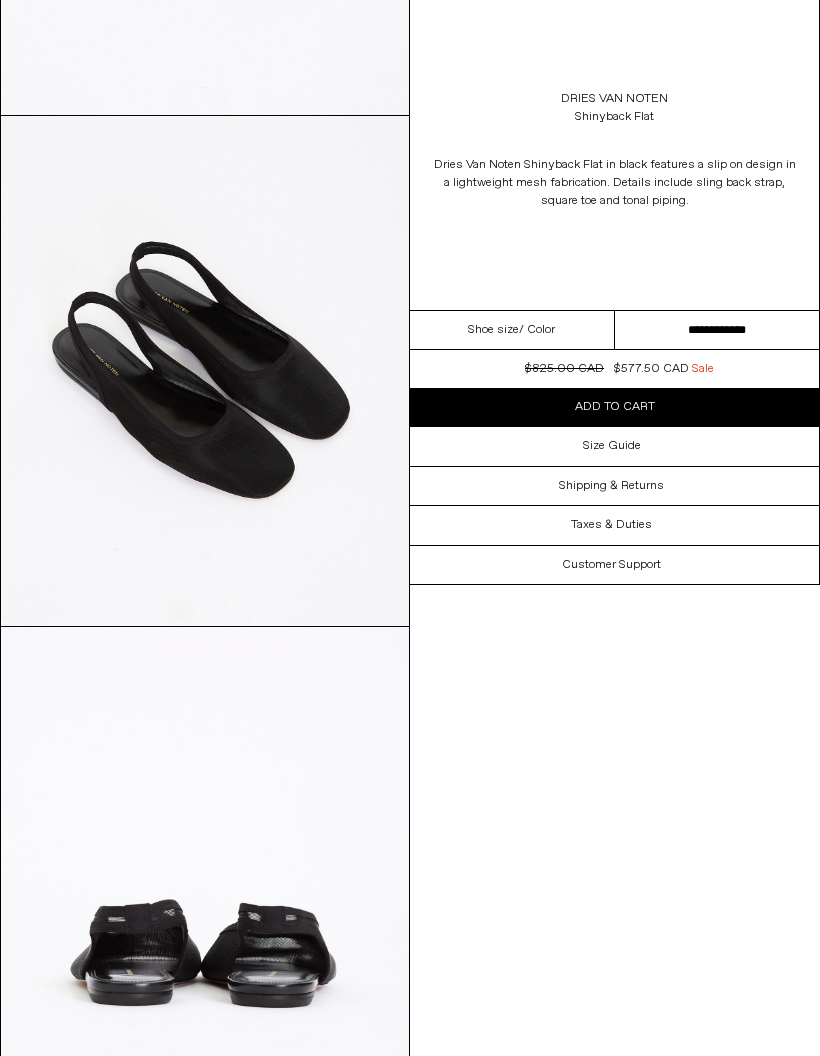 scroll, scrollTop: 1607, scrollLeft: 0, axis: vertical 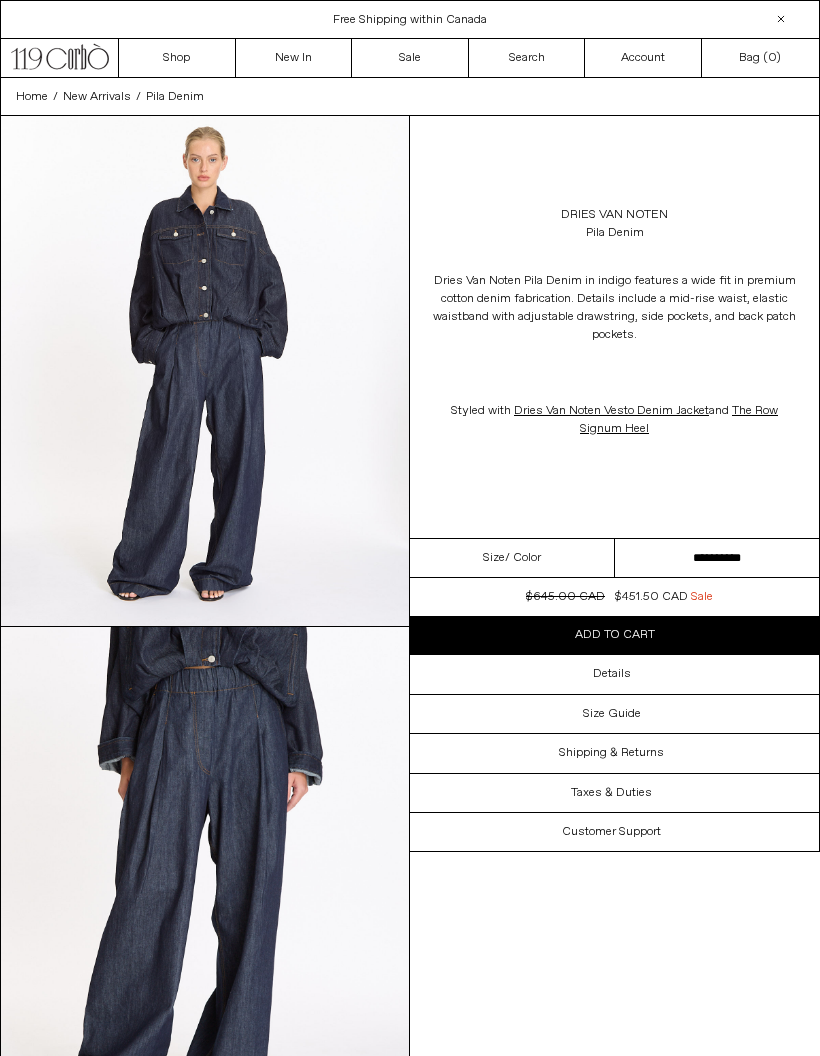 click on "**********" at bounding box center (717, 558) 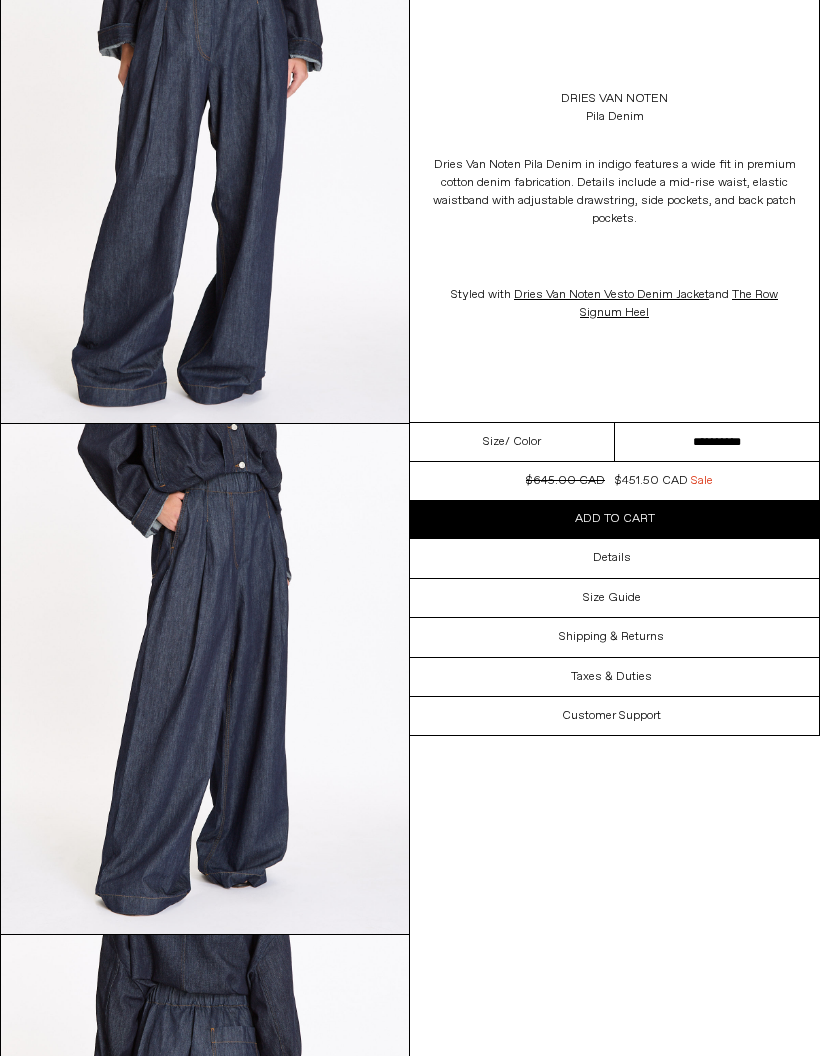 scroll, scrollTop: 716, scrollLeft: 0, axis: vertical 